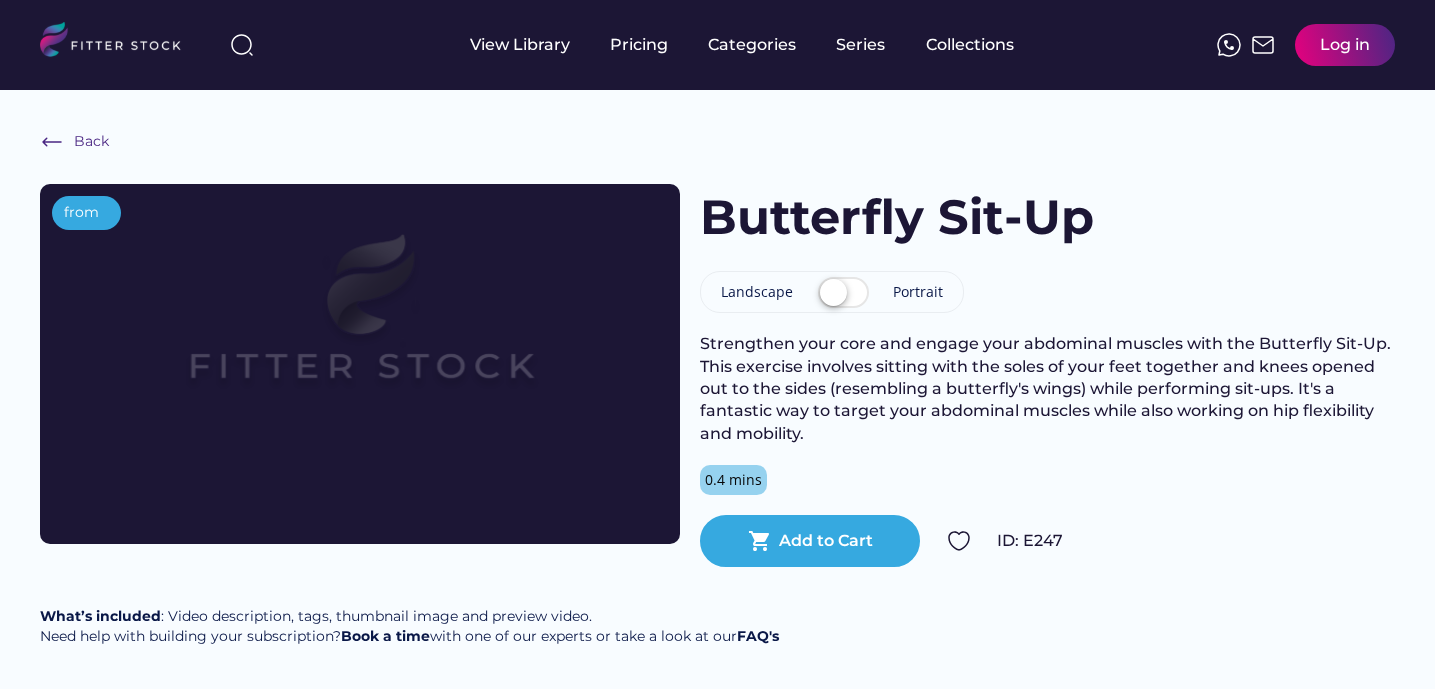 scroll, scrollTop: 0, scrollLeft: 0, axis: both 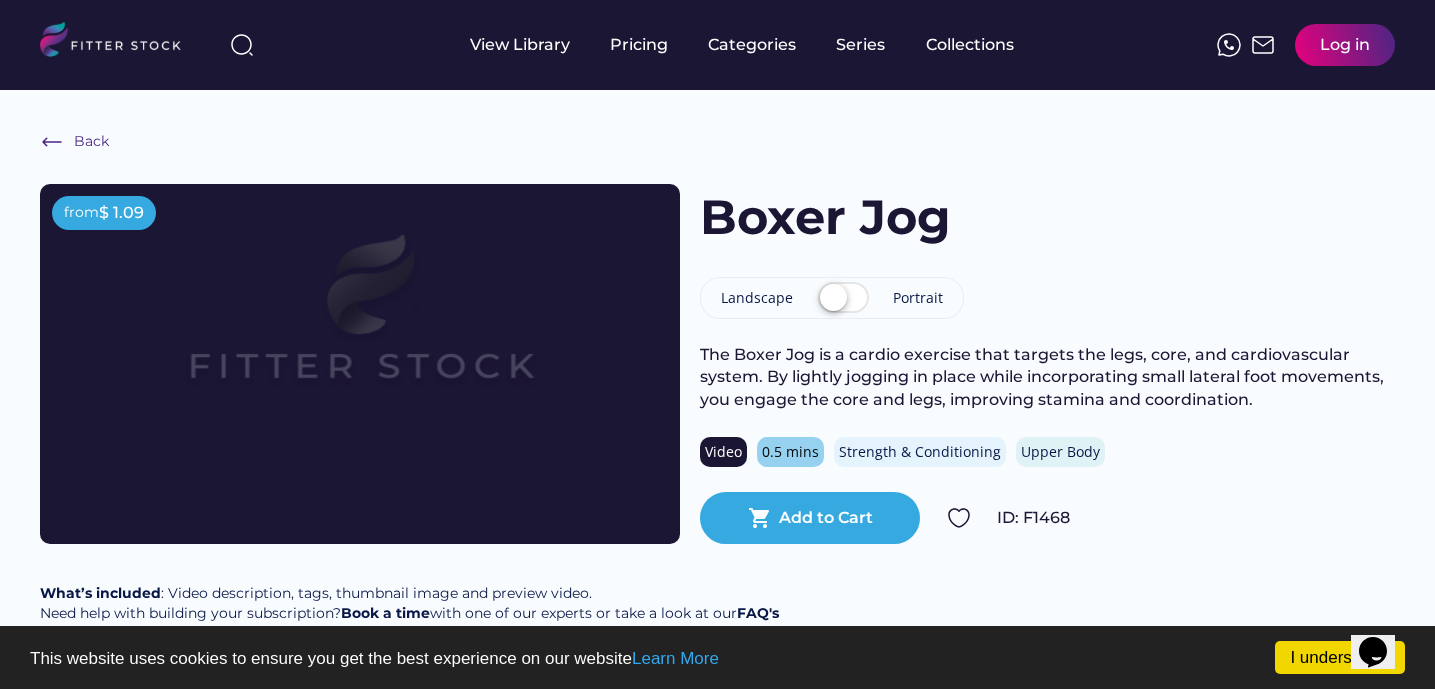 click at bounding box center (242, 45) 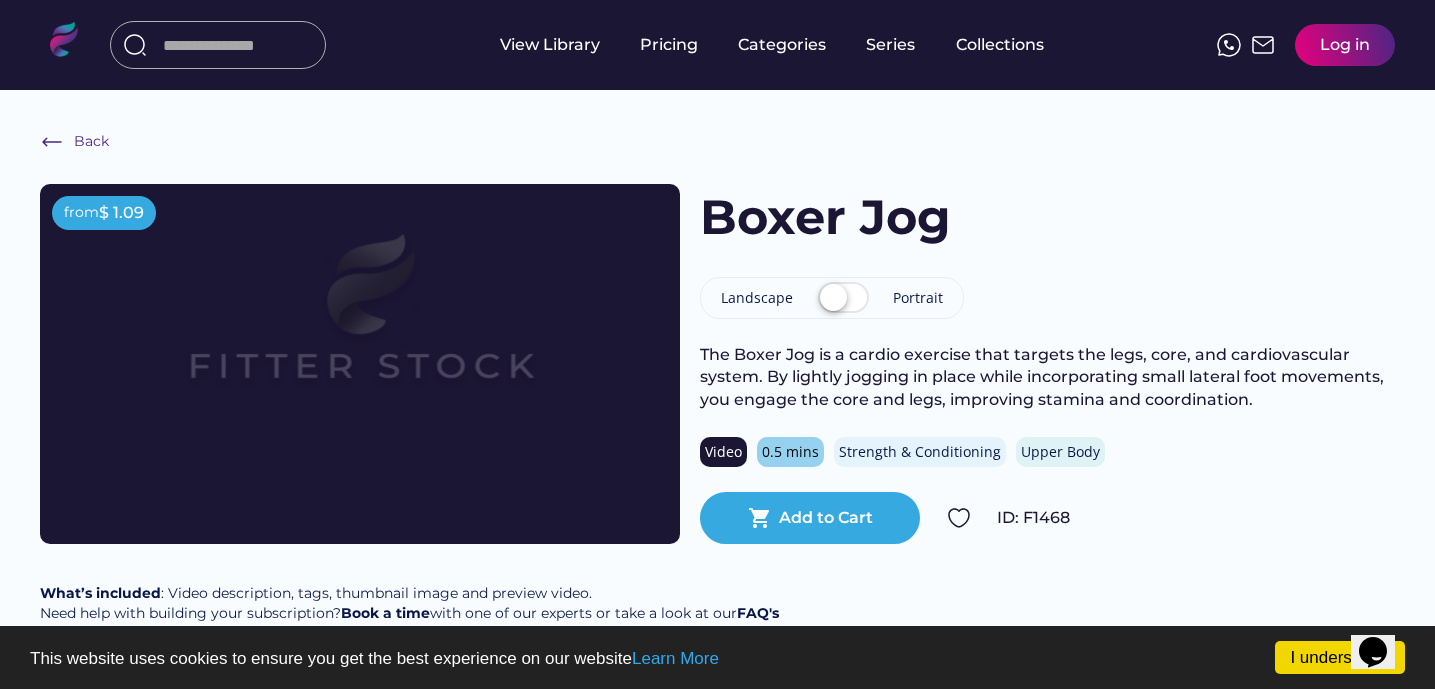 click at bounding box center [238, 45] 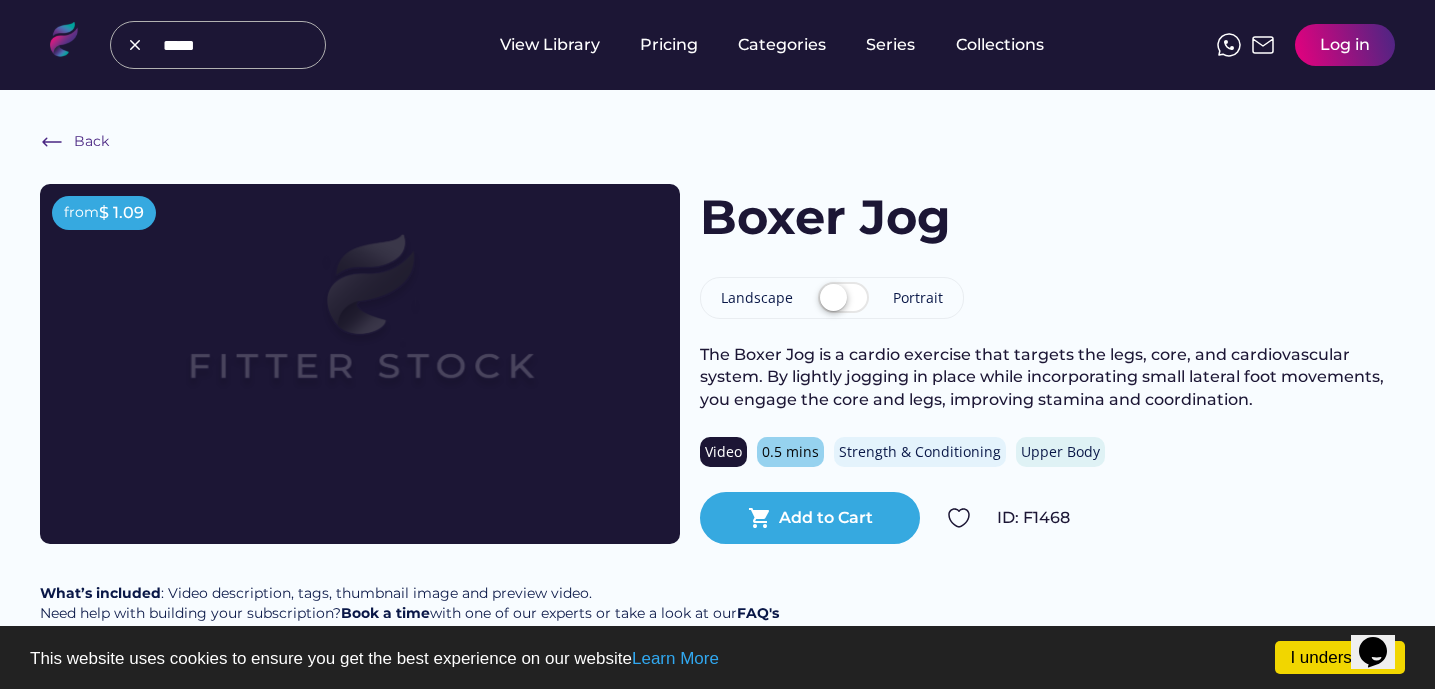 type on "*****" 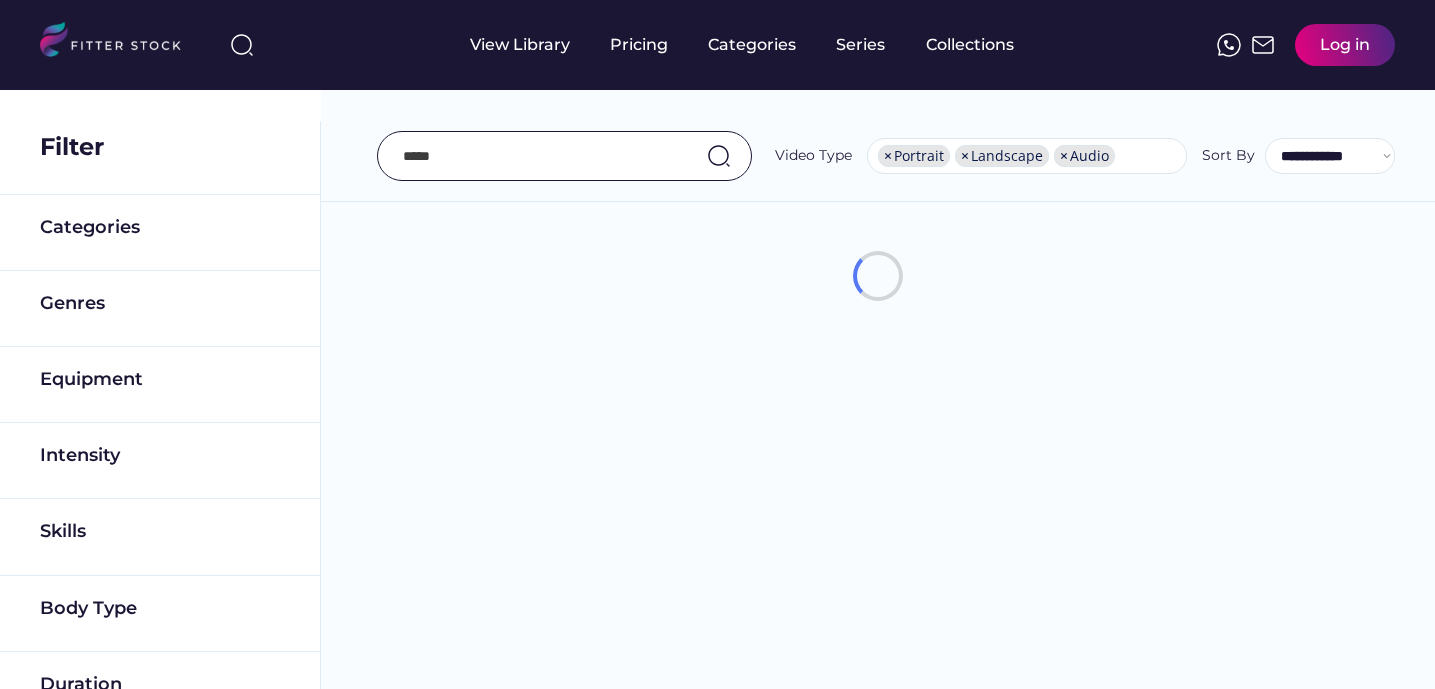 select on "**********" 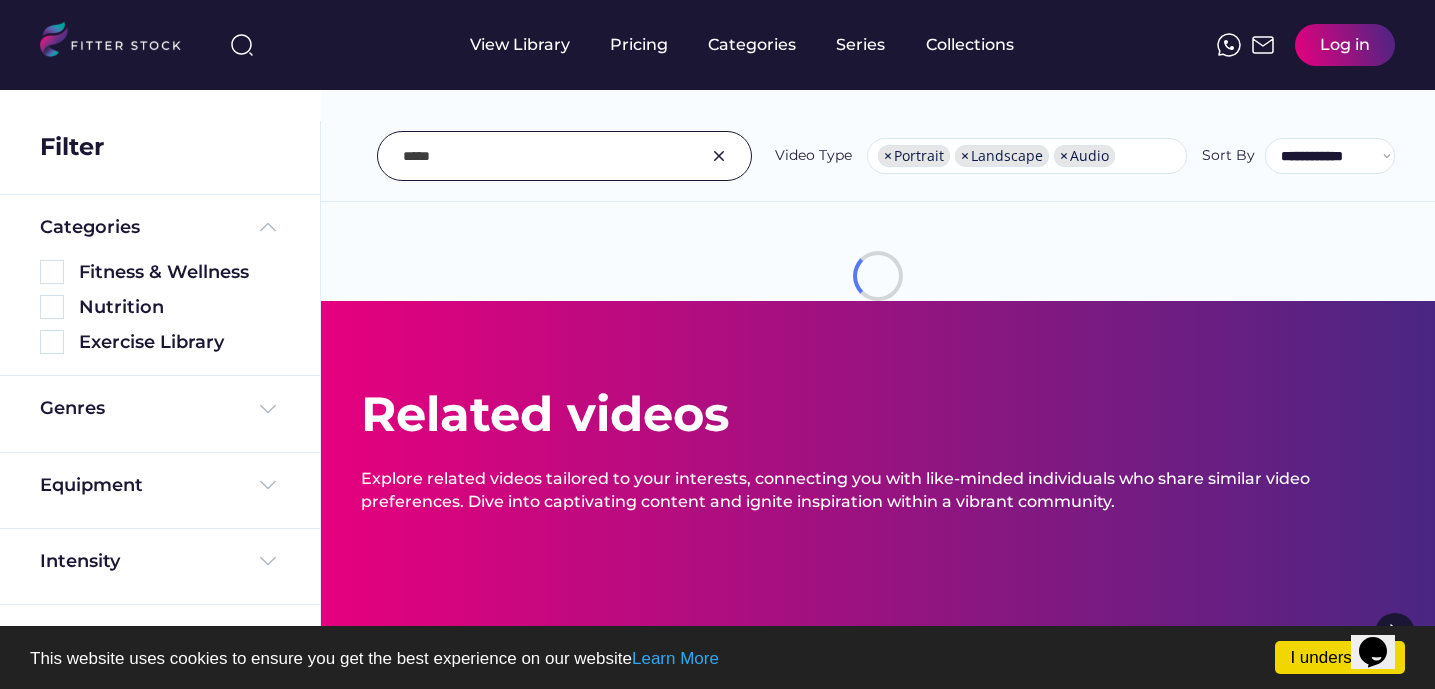 scroll, scrollTop: 0, scrollLeft: 0, axis: both 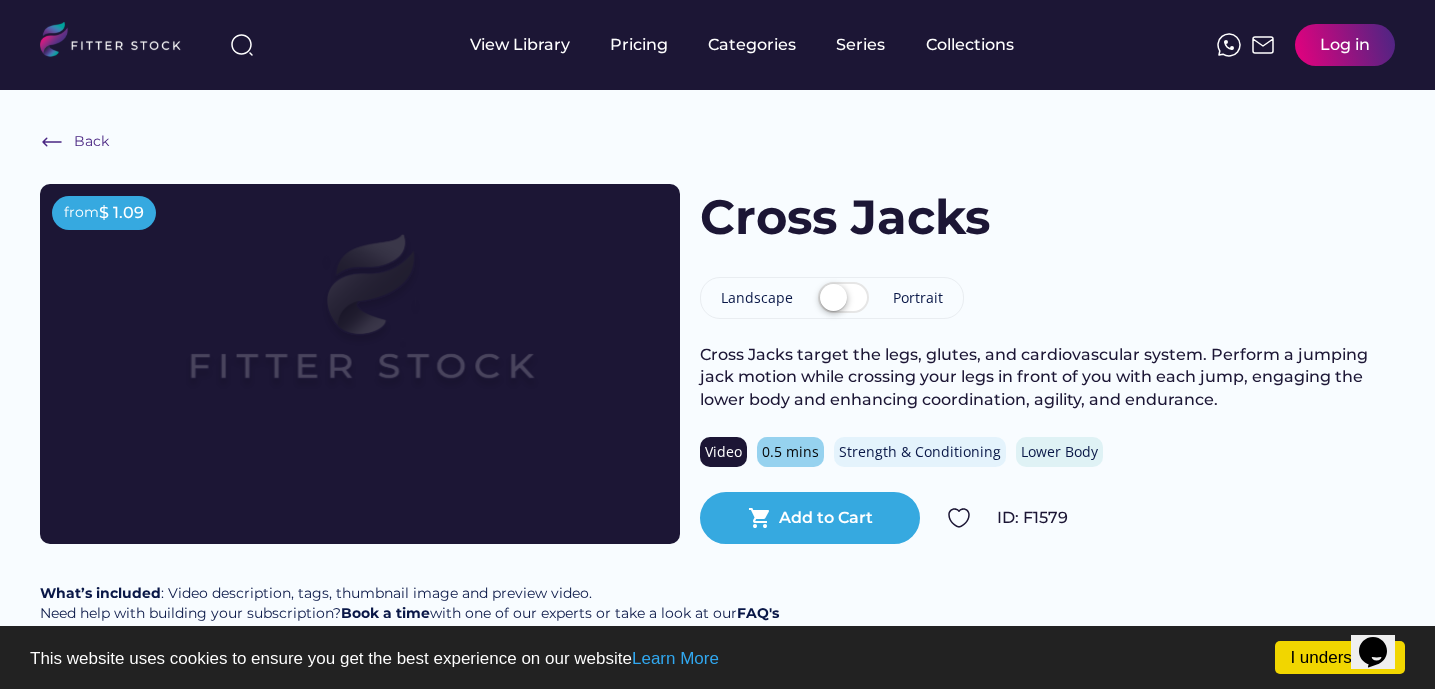 click on "Back from  $ 1.09 Cross Jacks Landscape
Portrait Cross Jacks target the legs, glutes, and cardiovascular system. Perform a jumping jack motion while crossing your legs in front of you with each jump, engaging the lower body and enhancing coordination, agility, and endurance. Video 0.5 mins Strength & Conditioning Lower Body
shopping_cart
Add to Cart ID: F1579 What’s included : Video description, tags, thumbnail image and preview video.
Need help with building your subscription?  Book a time  with one of our experts or take a look at our  FAQ's" at bounding box center [717, 386] 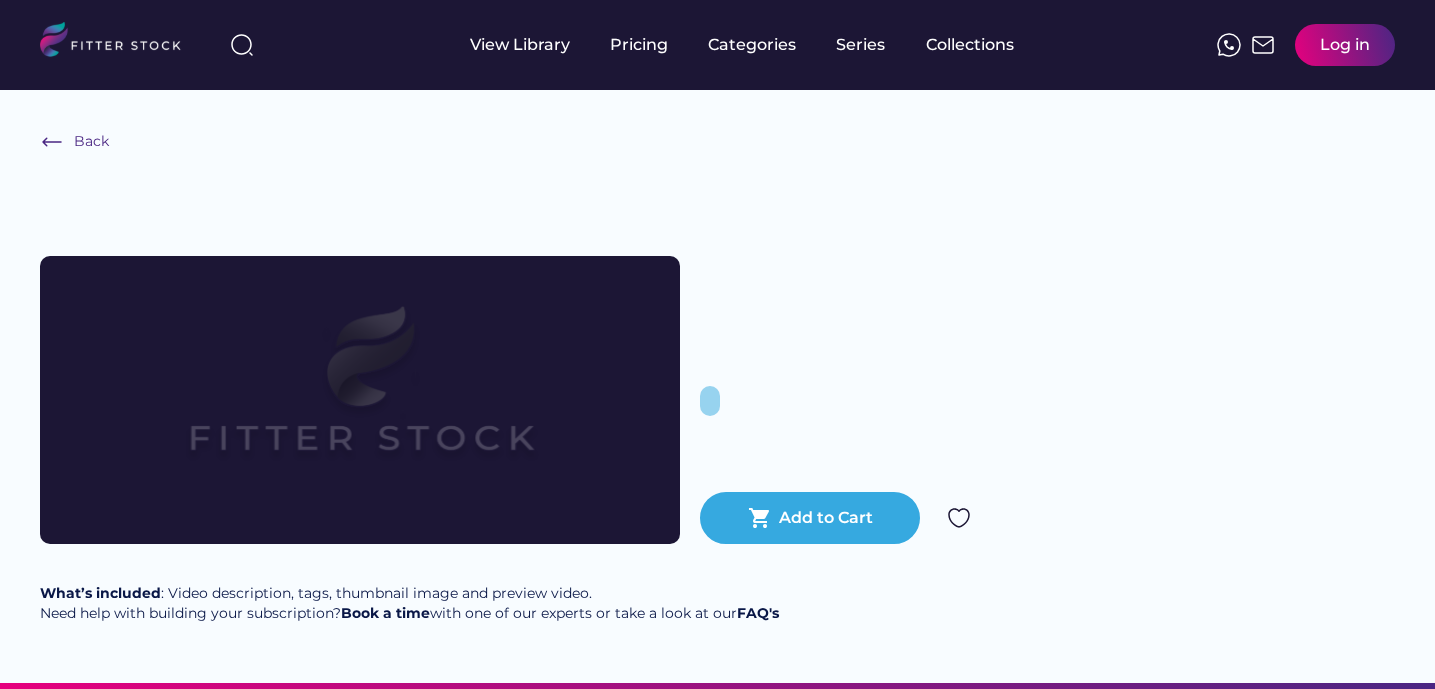 scroll, scrollTop: 0, scrollLeft: 0, axis: both 